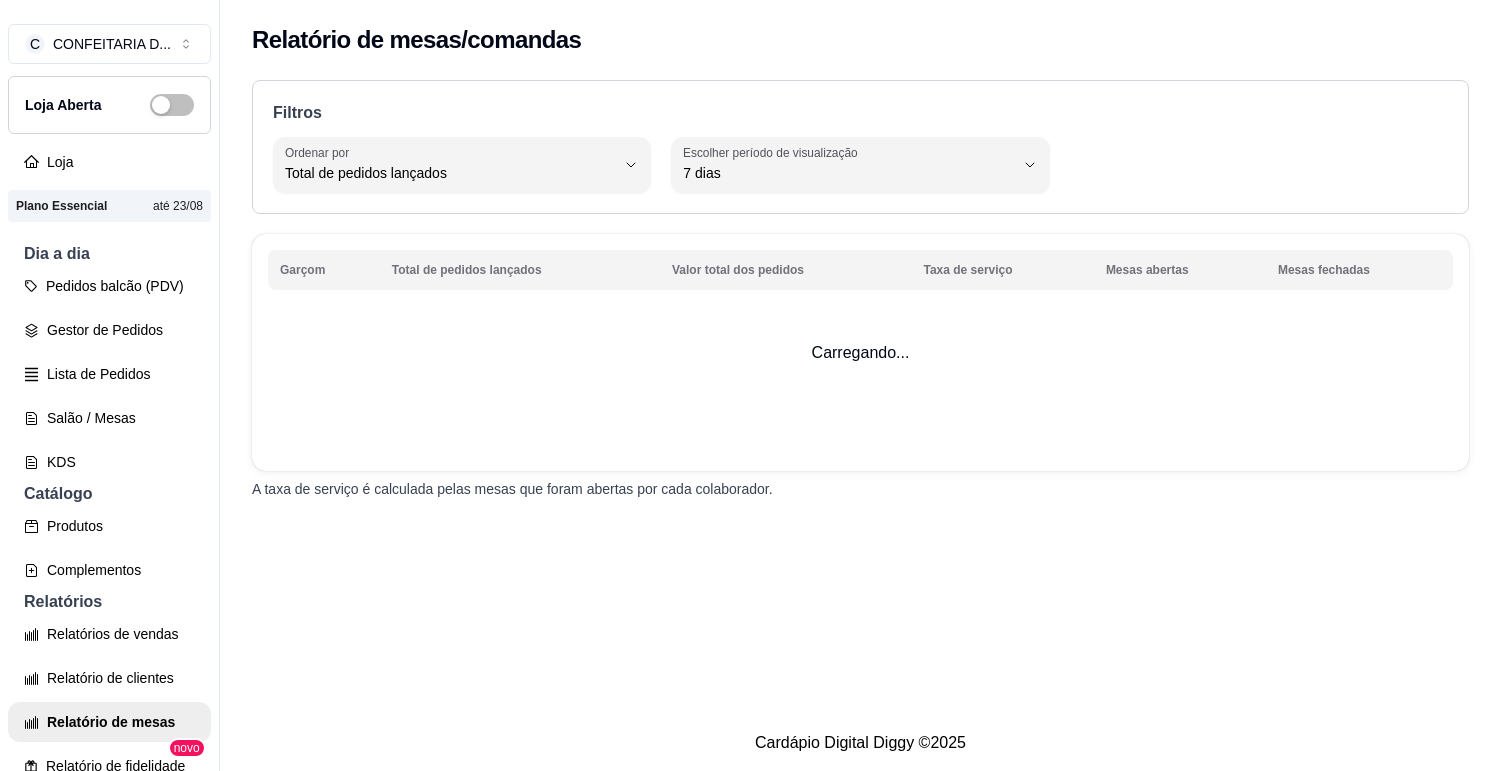 select on "TOTAL_OF_ORDERS" 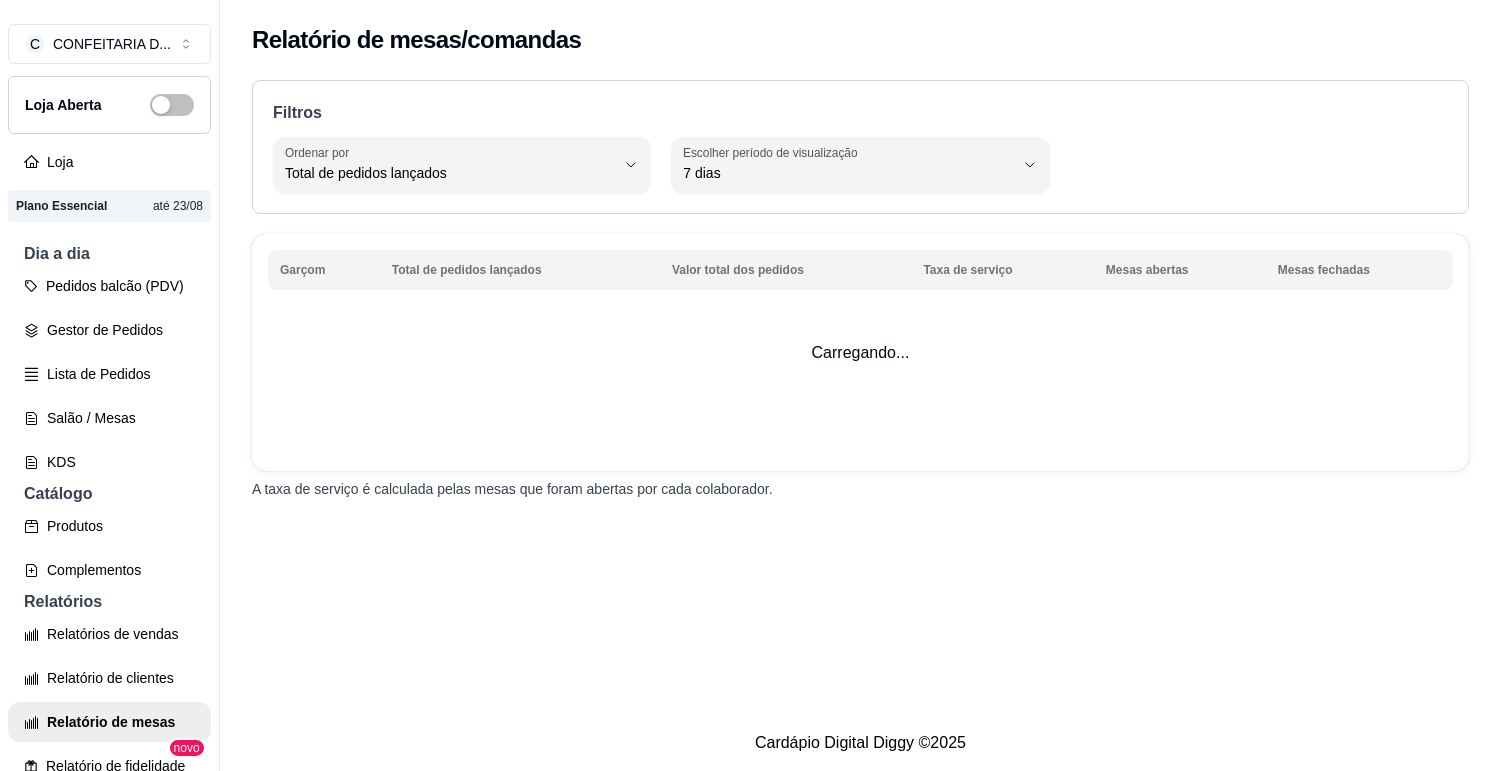 scroll, scrollTop: 333, scrollLeft: 0, axis: vertical 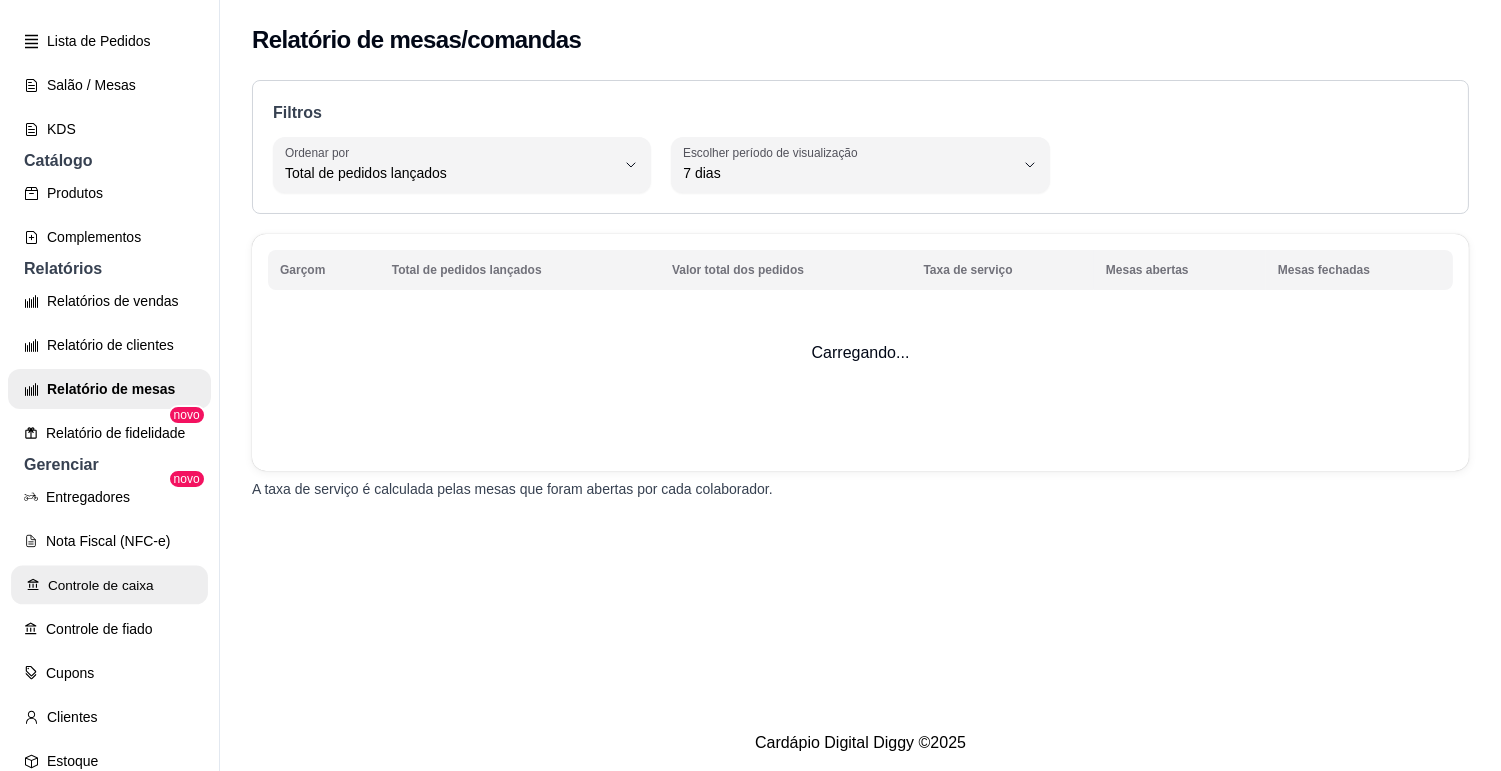 click on "Controle de caixa" at bounding box center (109, 585) 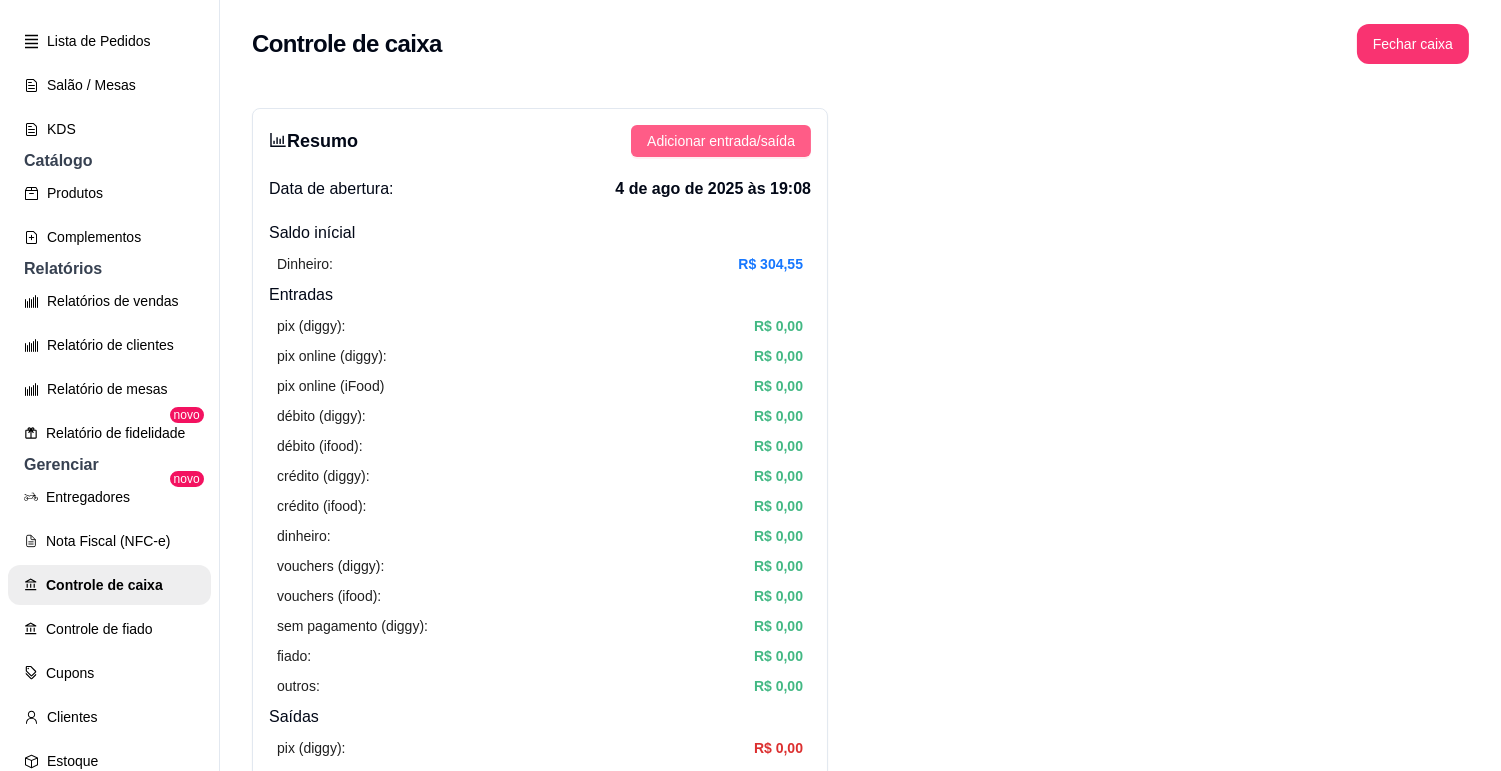 click on "Adicionar entrada/saída" at bounding box center [721, 141] 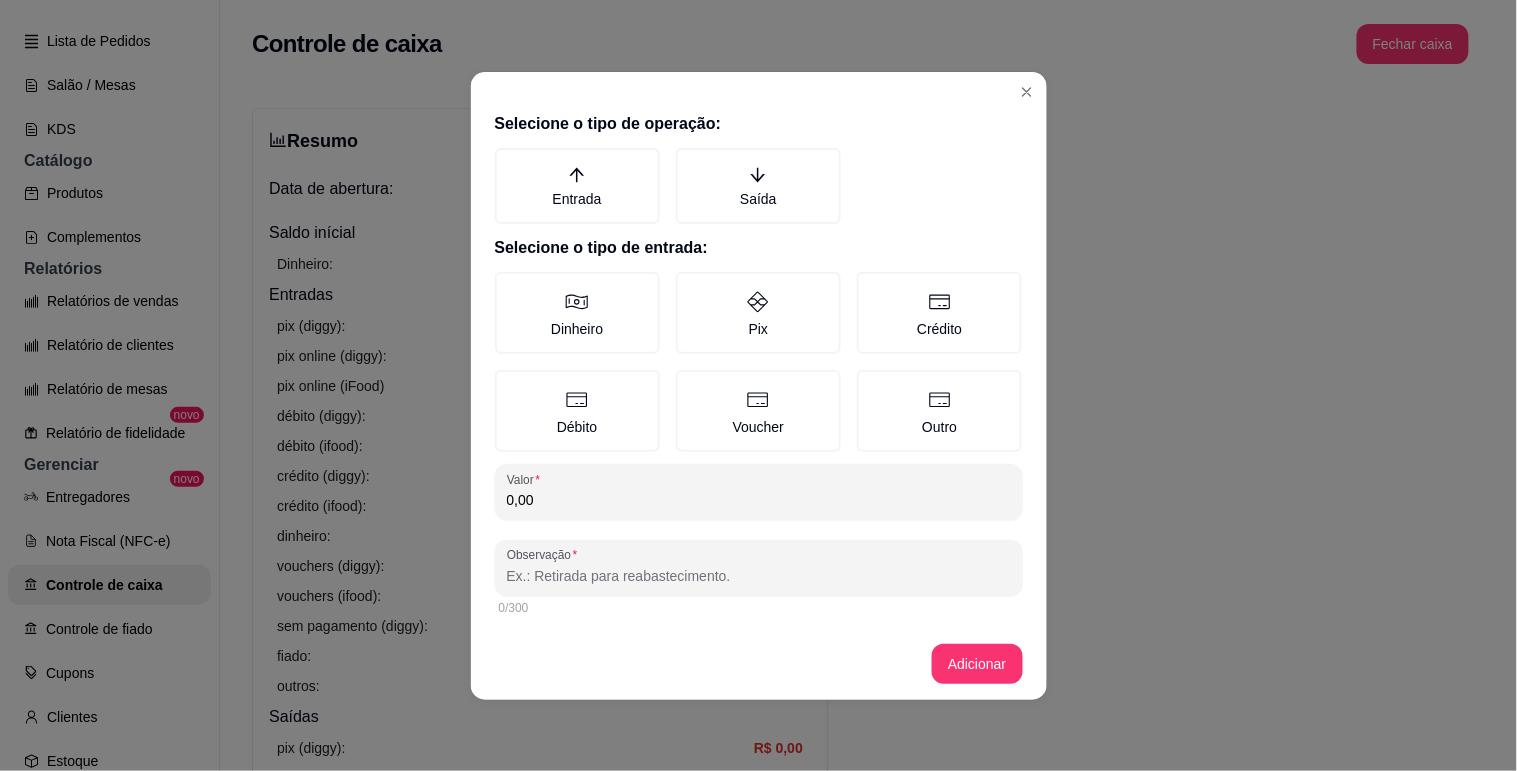 click on "0,00" at bounding box center [759, 500] 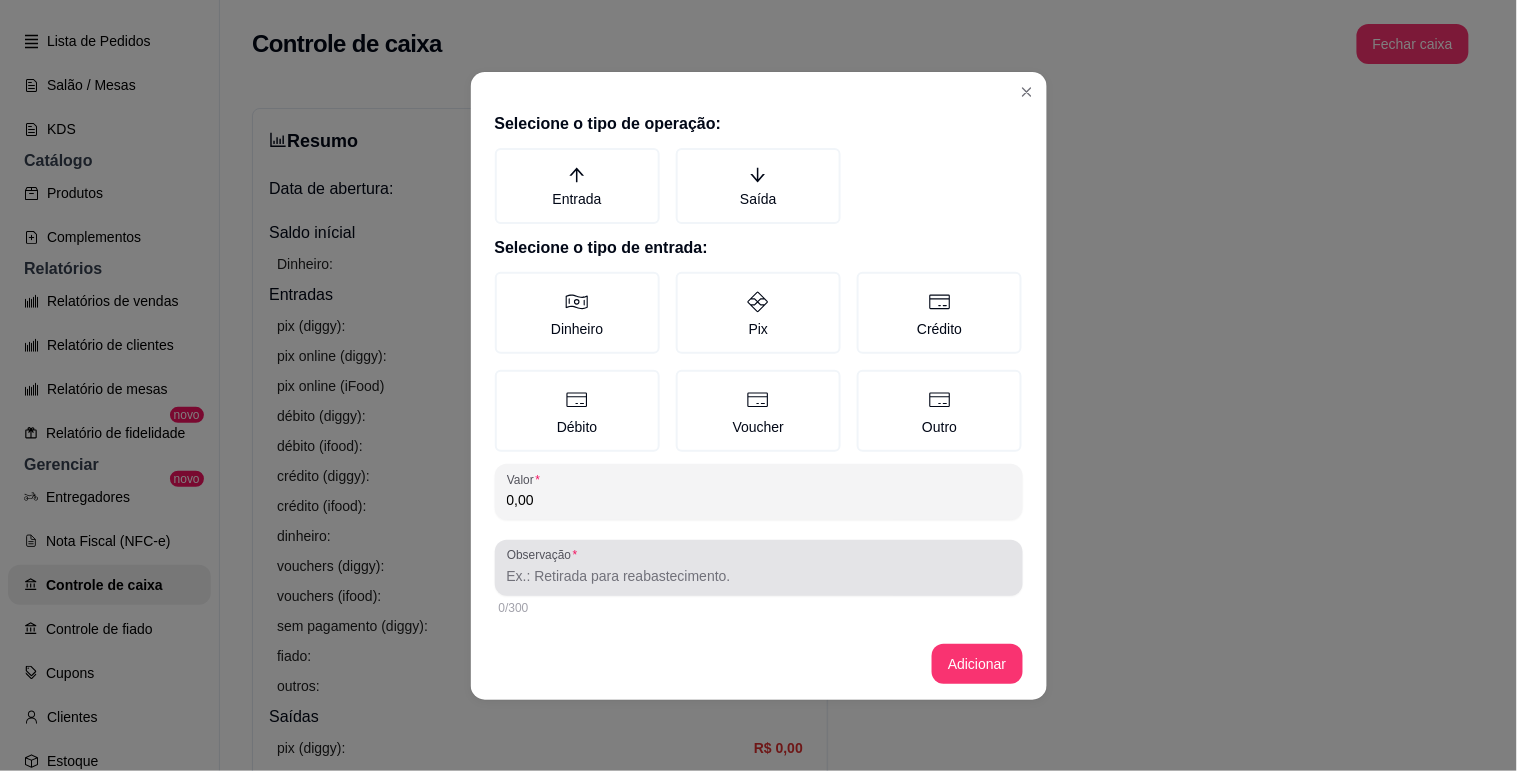 click on "Observação" at bounding box center (759, 576) 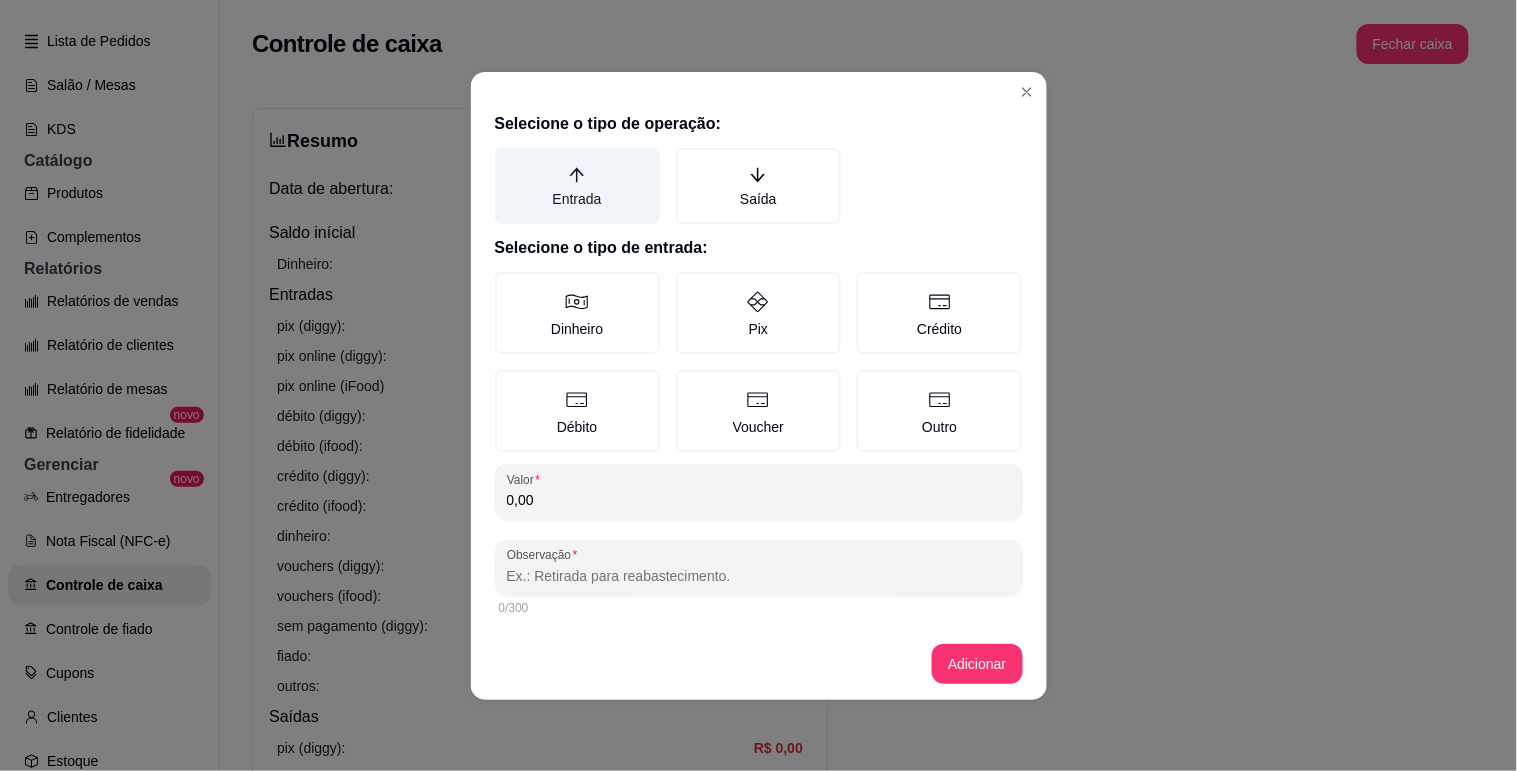 click on "Entrada" at bounding box center (577, 186) 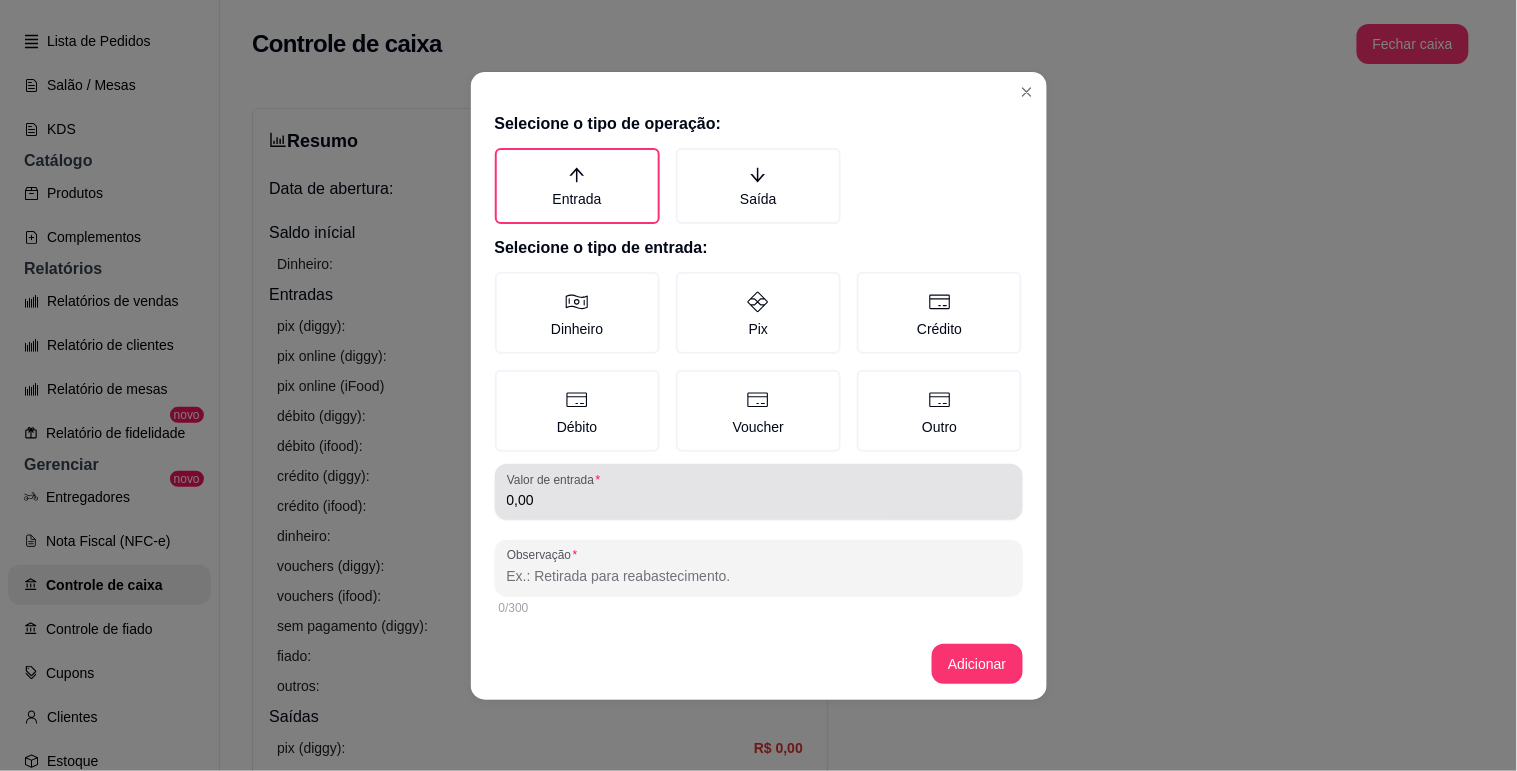 click on "Valor  de entrada
0,00" at bounding box center [759, 492] 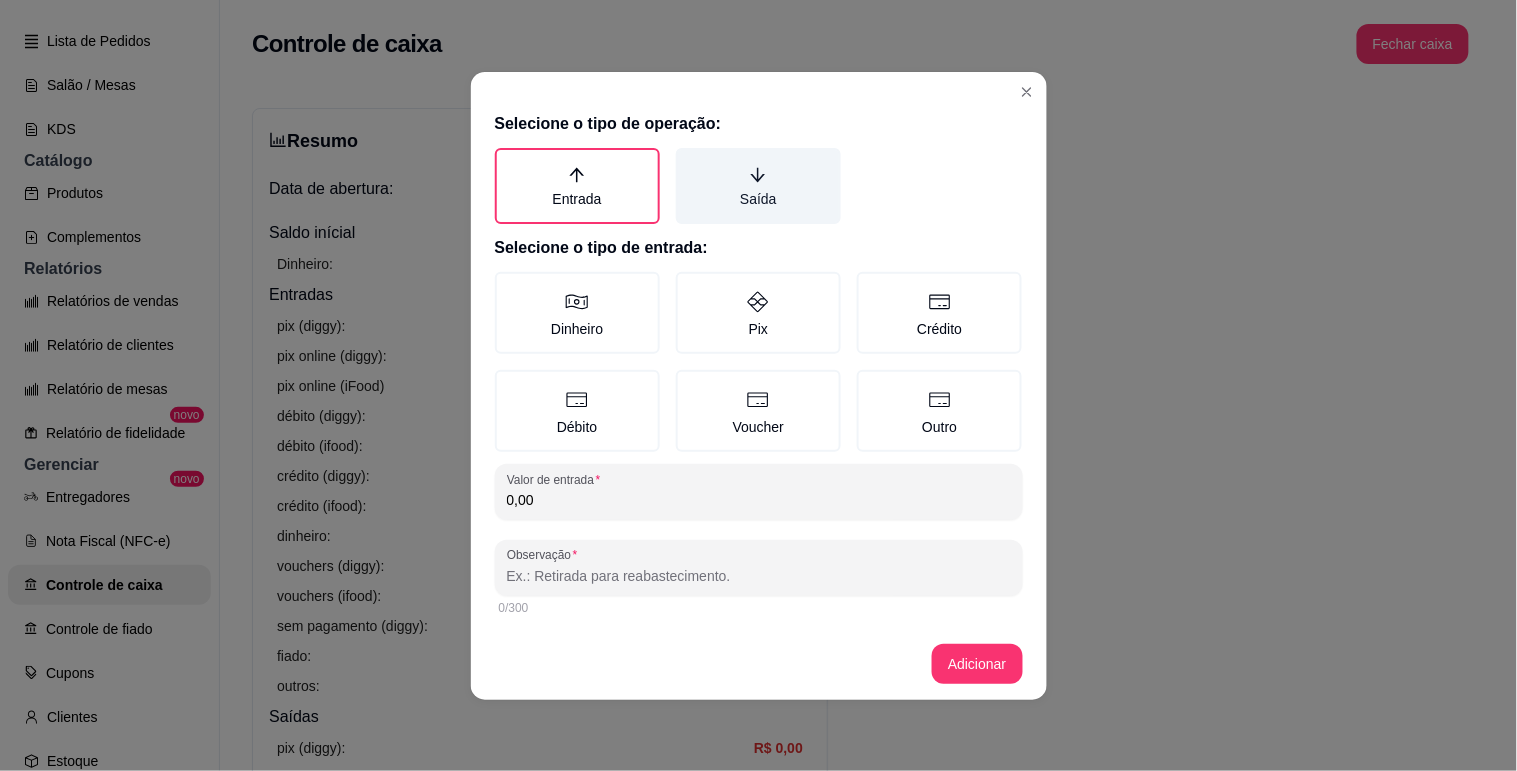 click on "Saída" at bounding box center (758, 186) 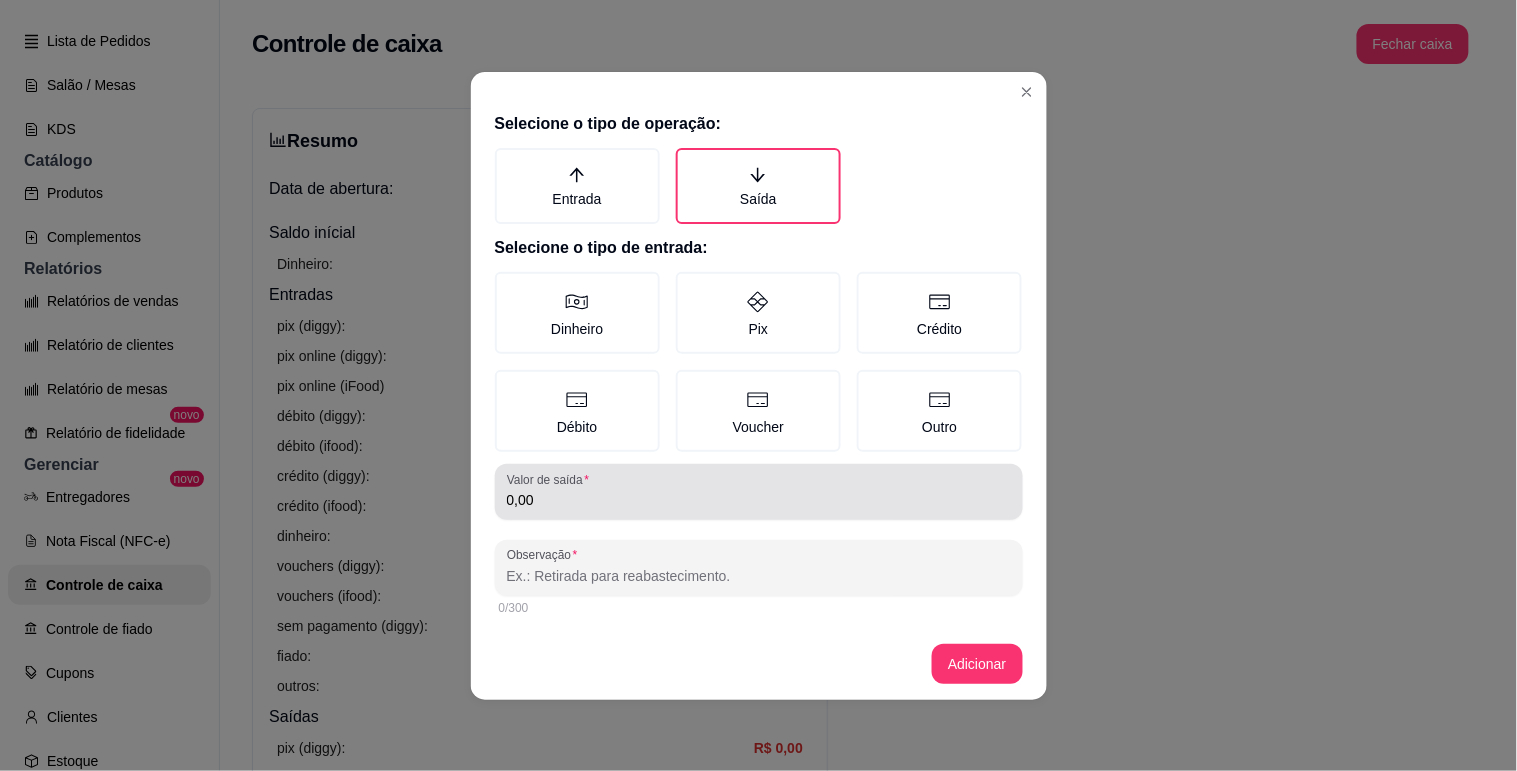 click on "Valor
de saída" at bounding box center (551, 479) 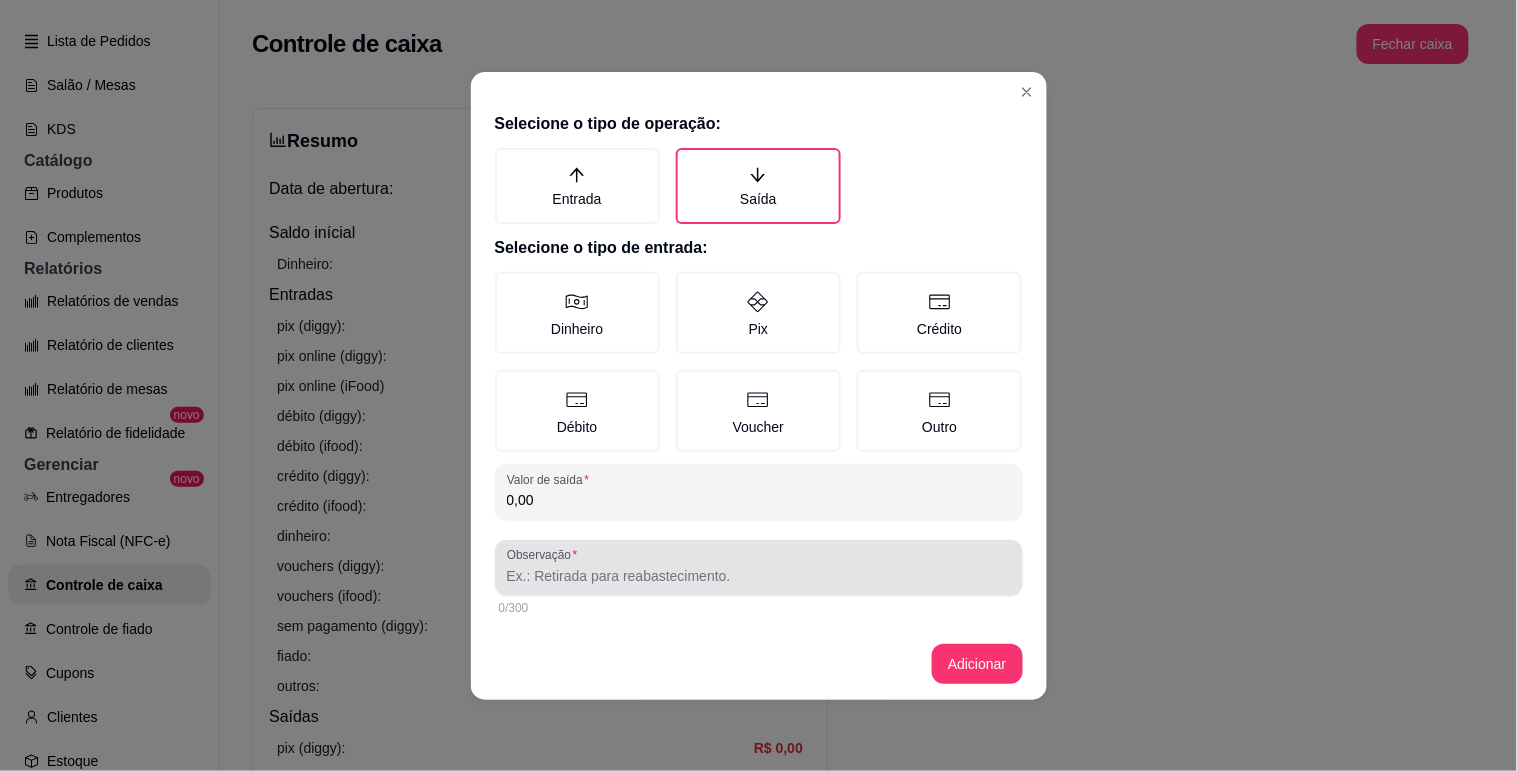 click on "Observação" at bounding box center (759, 568) 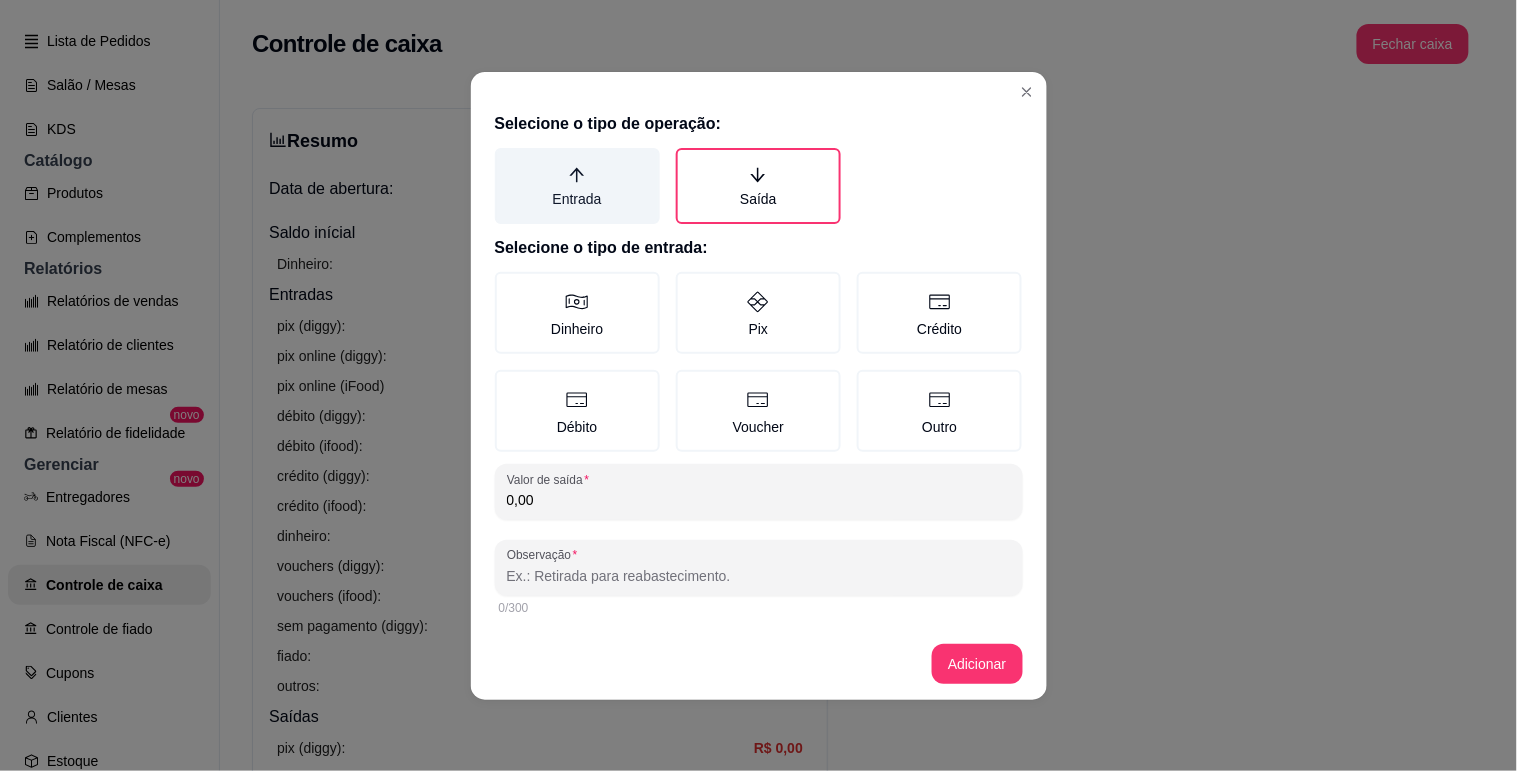 click on "Entrada" at bounding box center [577, 186] 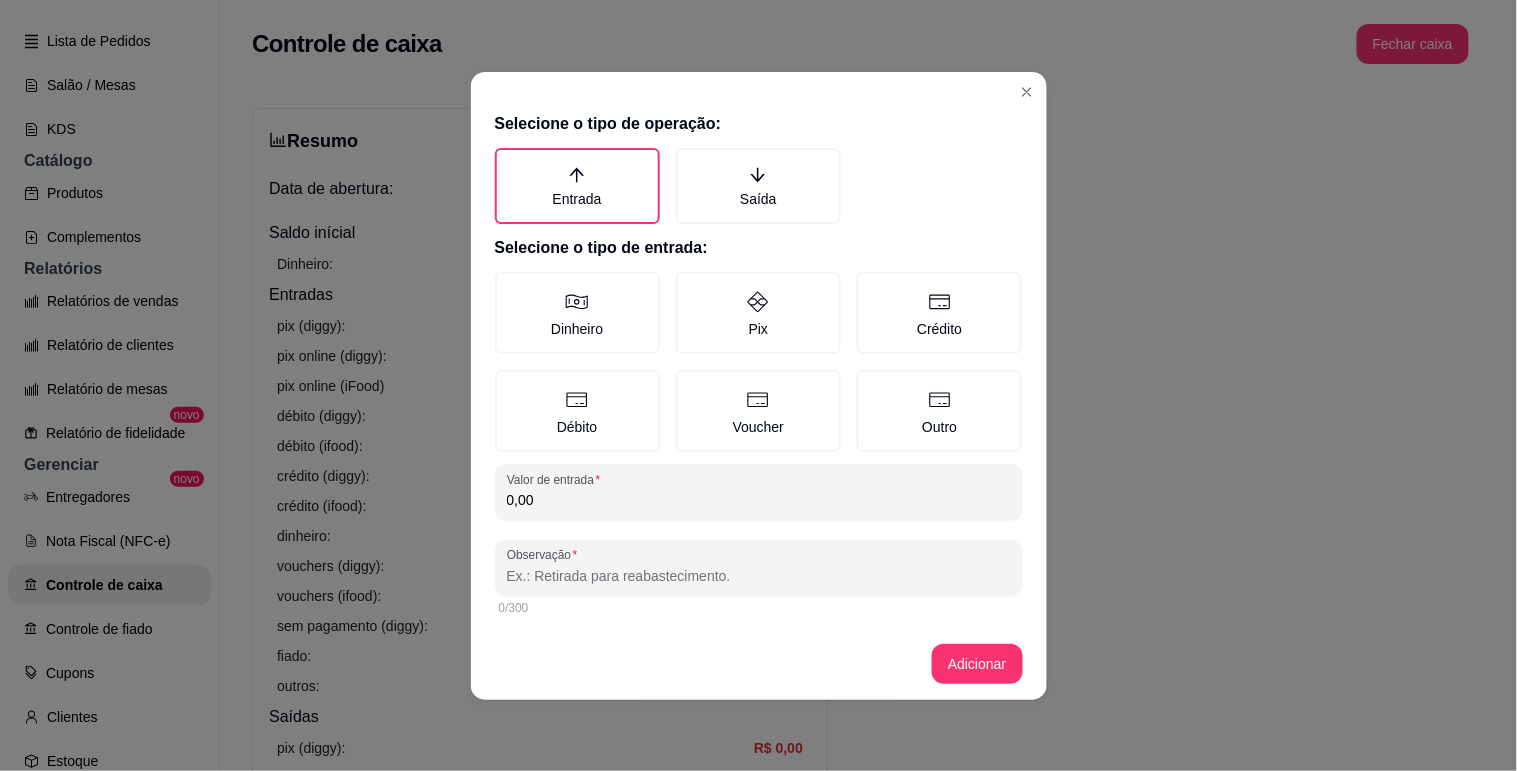 click on "0,00" at bounding box center [759, 500] 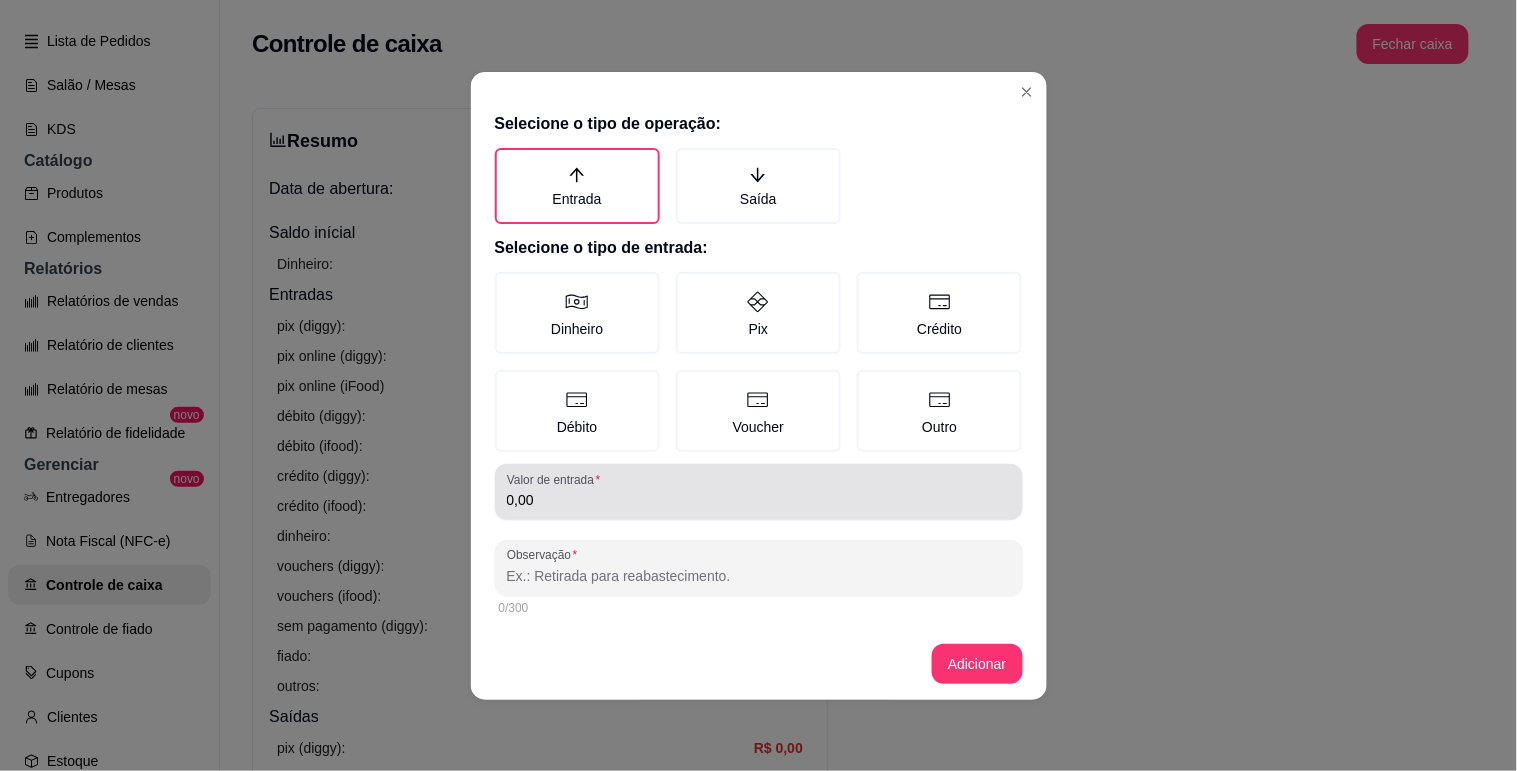 click on "0,00" at bounding box center [759, 500] 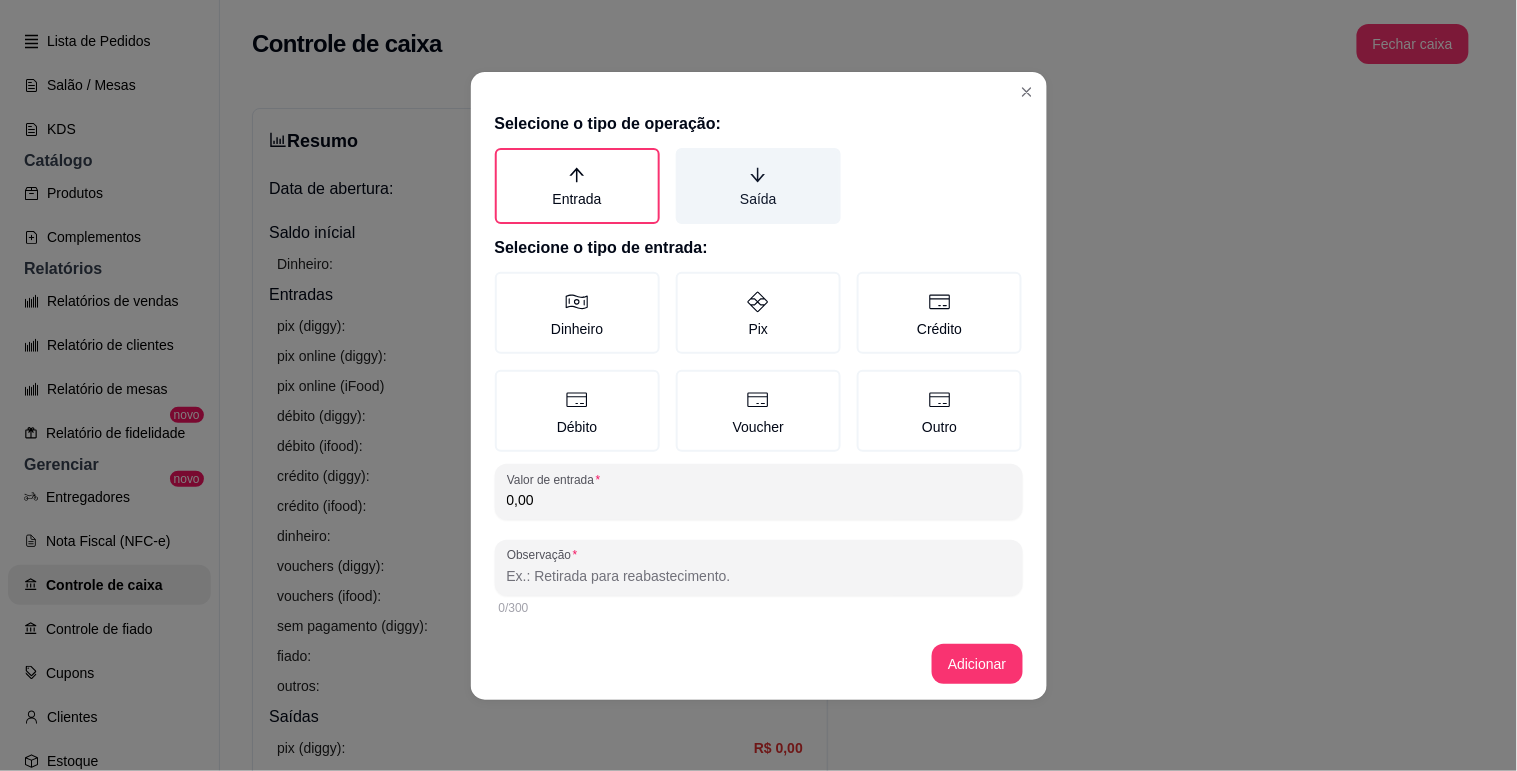 click on "Saída" at bounding box center [758, 186] 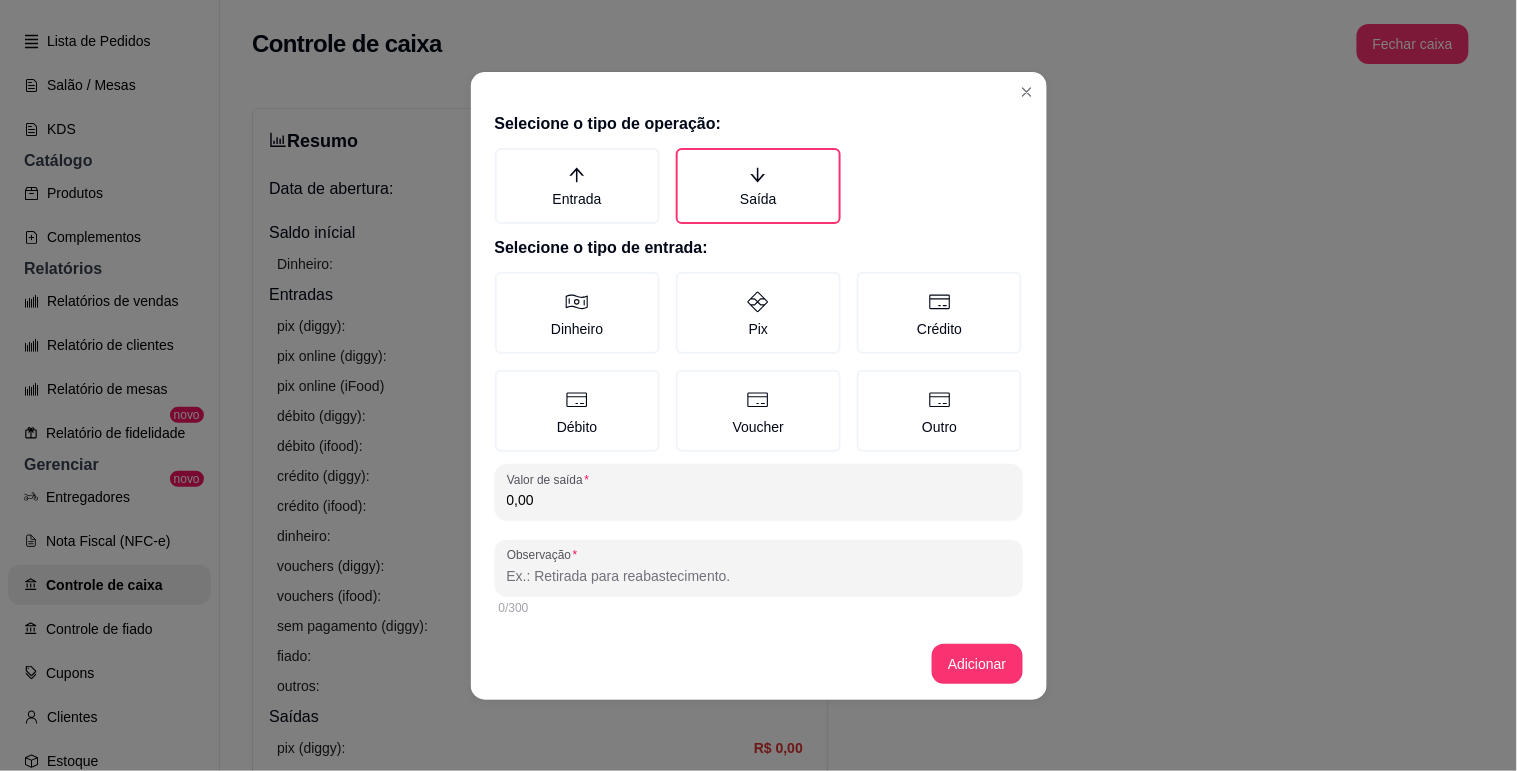 click on "0,00" at bounding box center [759, 500] 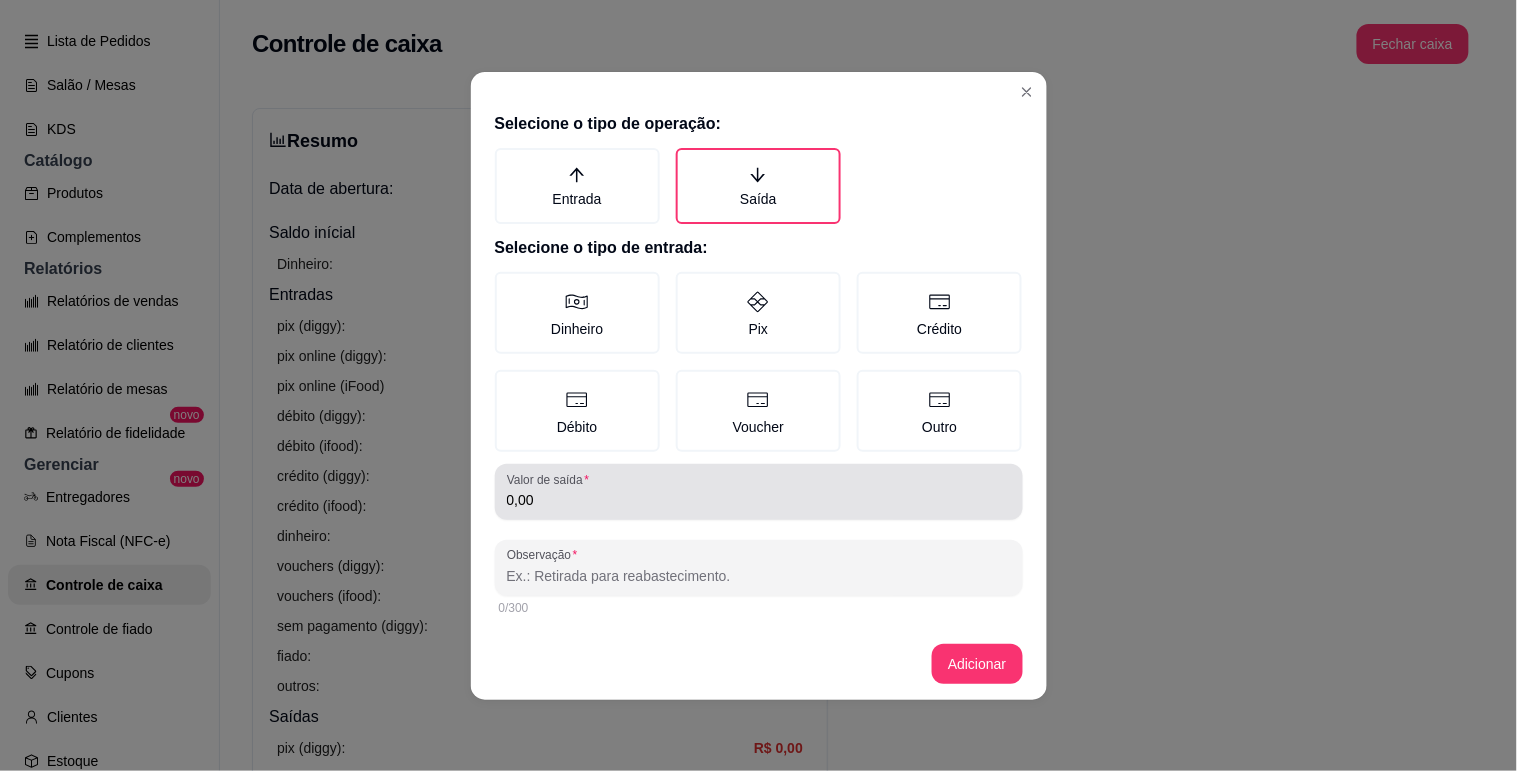 click on "Valor
de saída 0,00" at bounding box center (759, 492) 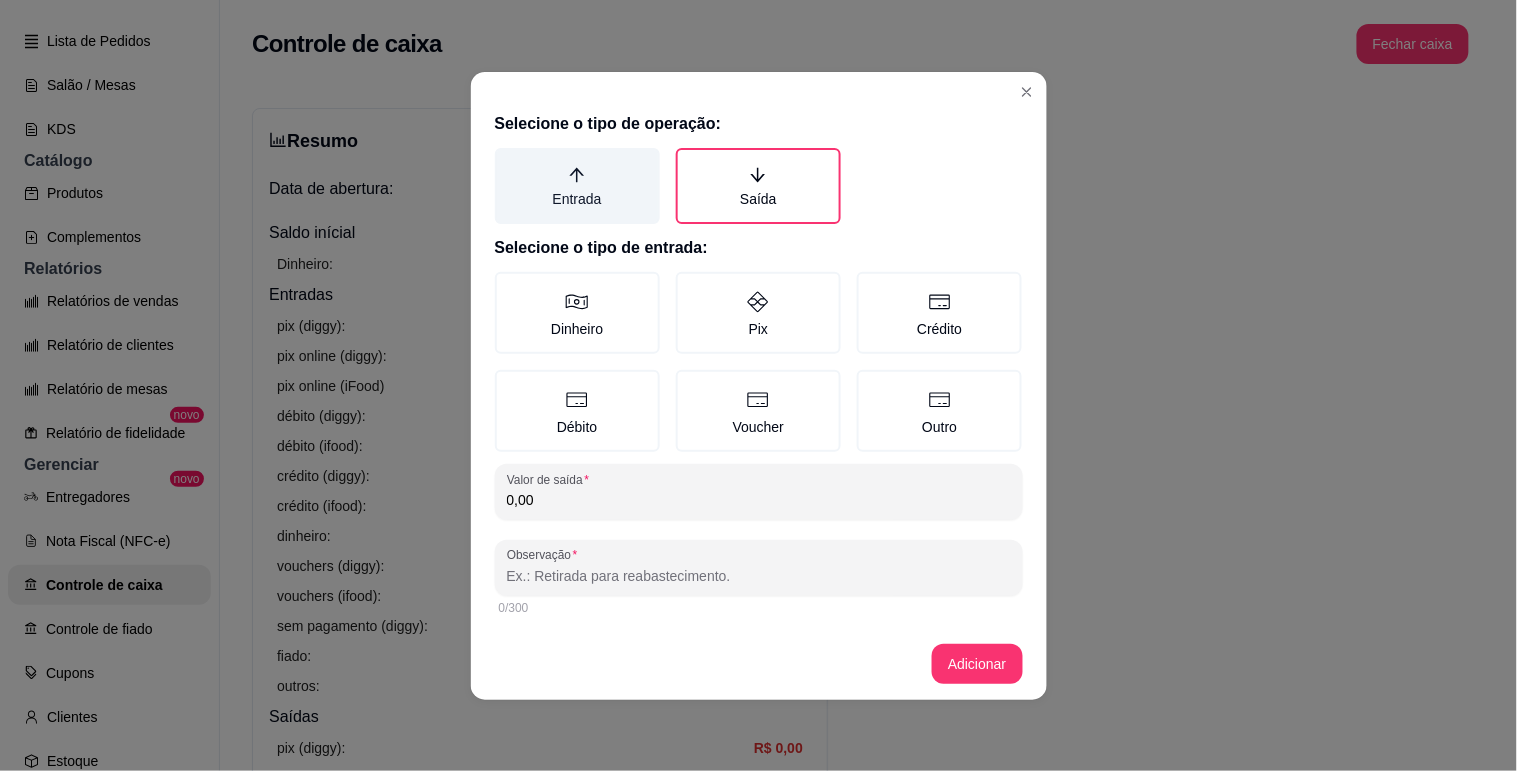 click on "Entrada" at bounding box center (577, 186) 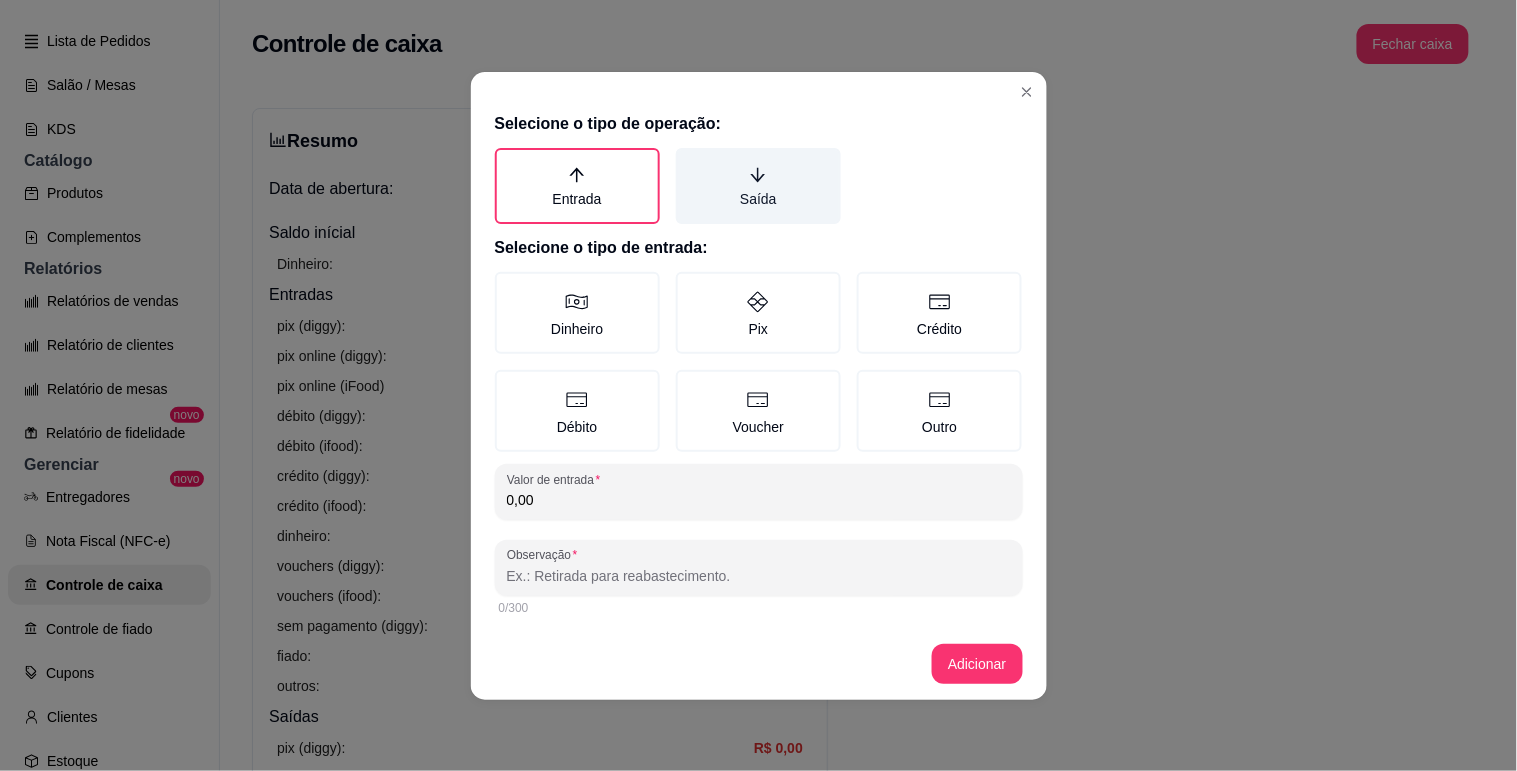 click on "Saída" at bounding box center [758, 186] 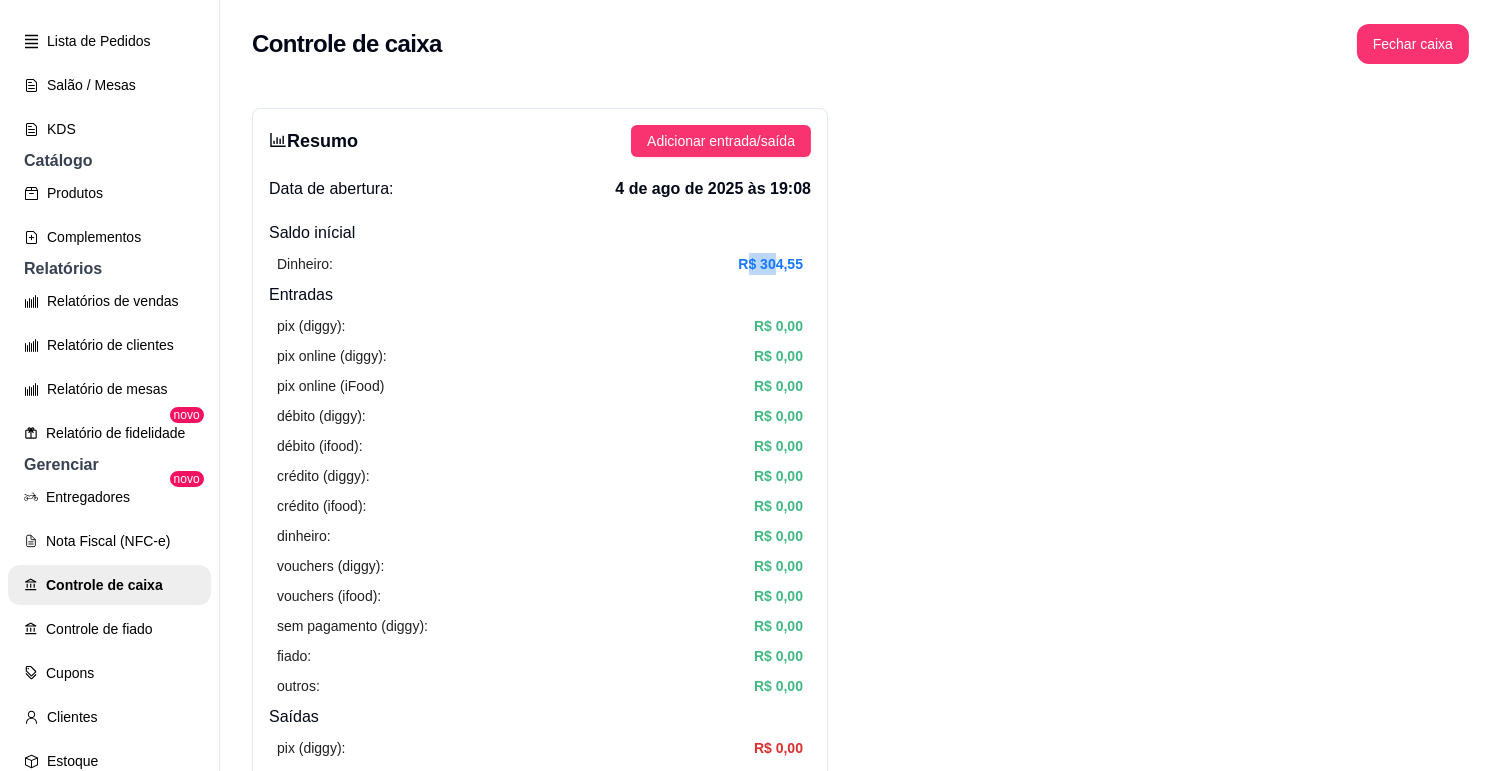 drag, startPoint x: 747, startPoint y: 263, endPoint x: 778, endPoint y: 261, distance: 31.06445 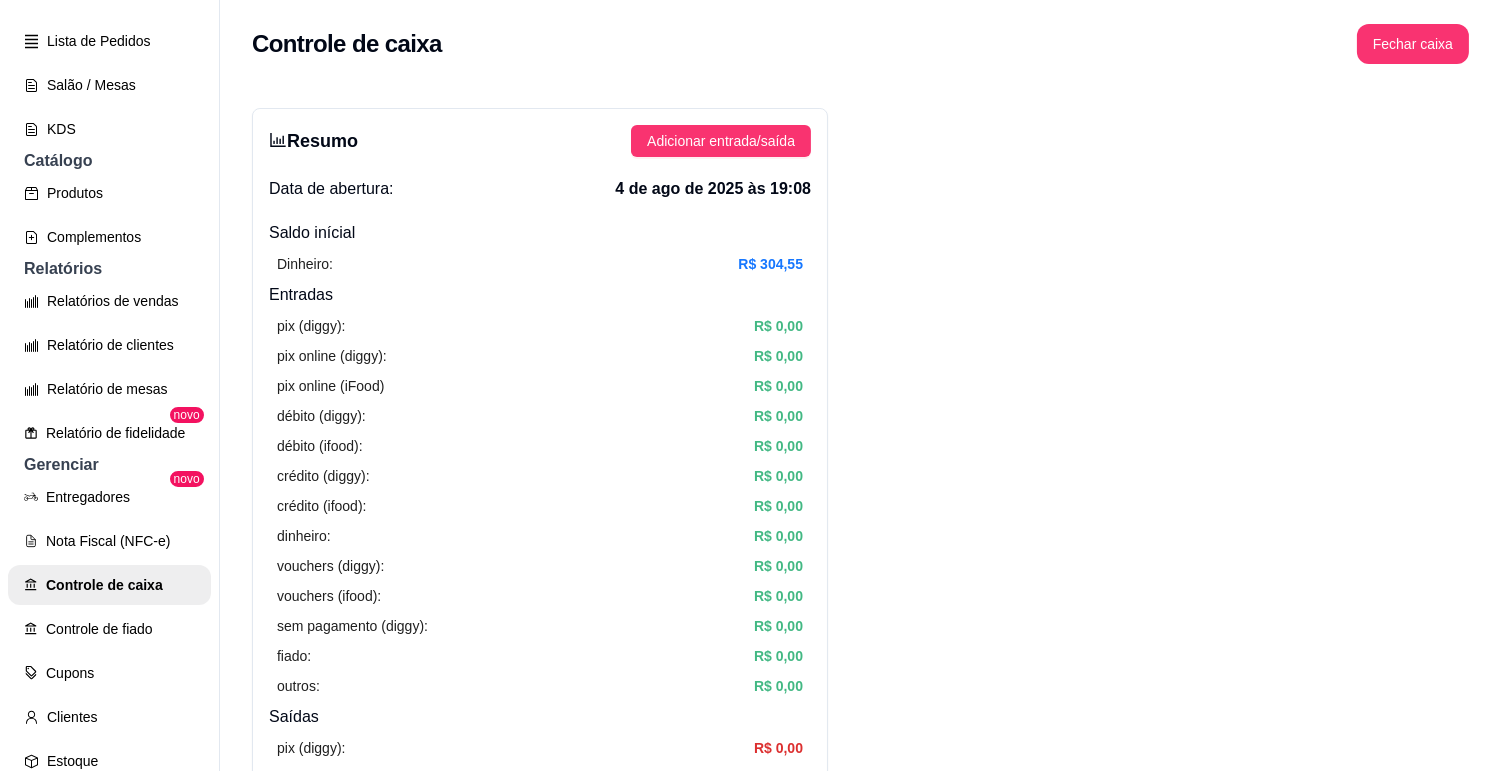 click on "R$ 304,55" at bounding box center (770, 264) 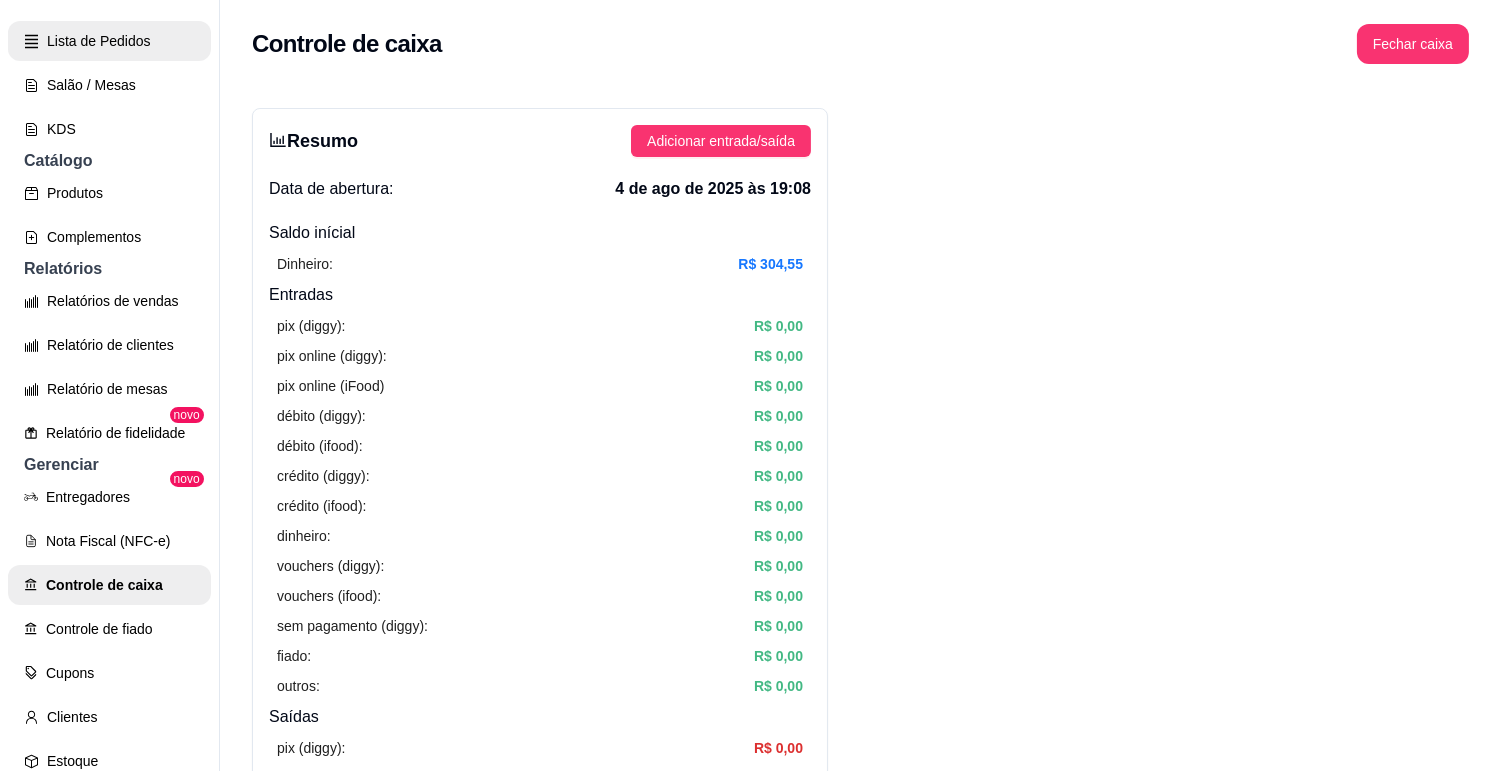 scroll, scrollTop: 0, scrollLeft: 0, axis: both 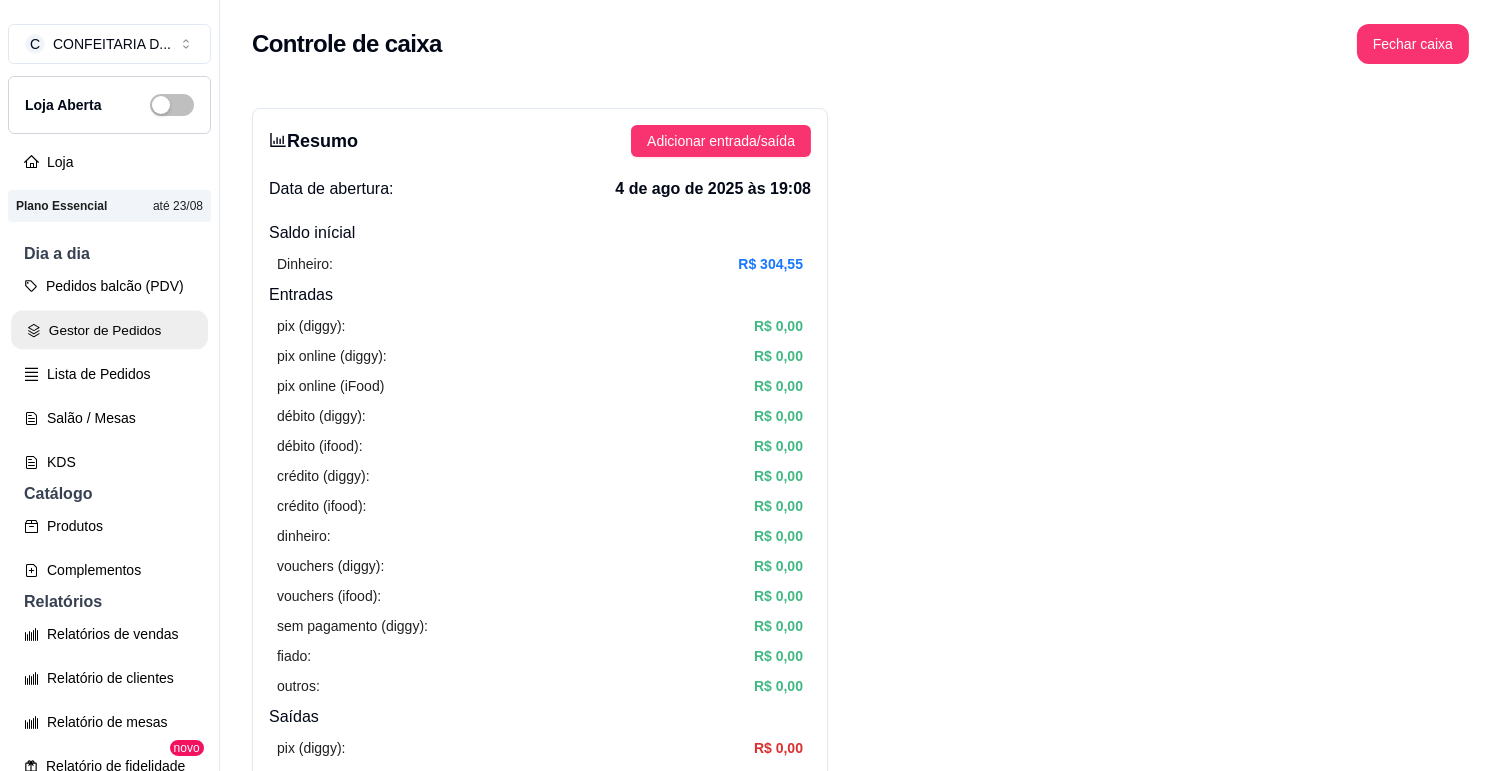 click on "Gestor de Pedidos" at bounding box center (109, 330) 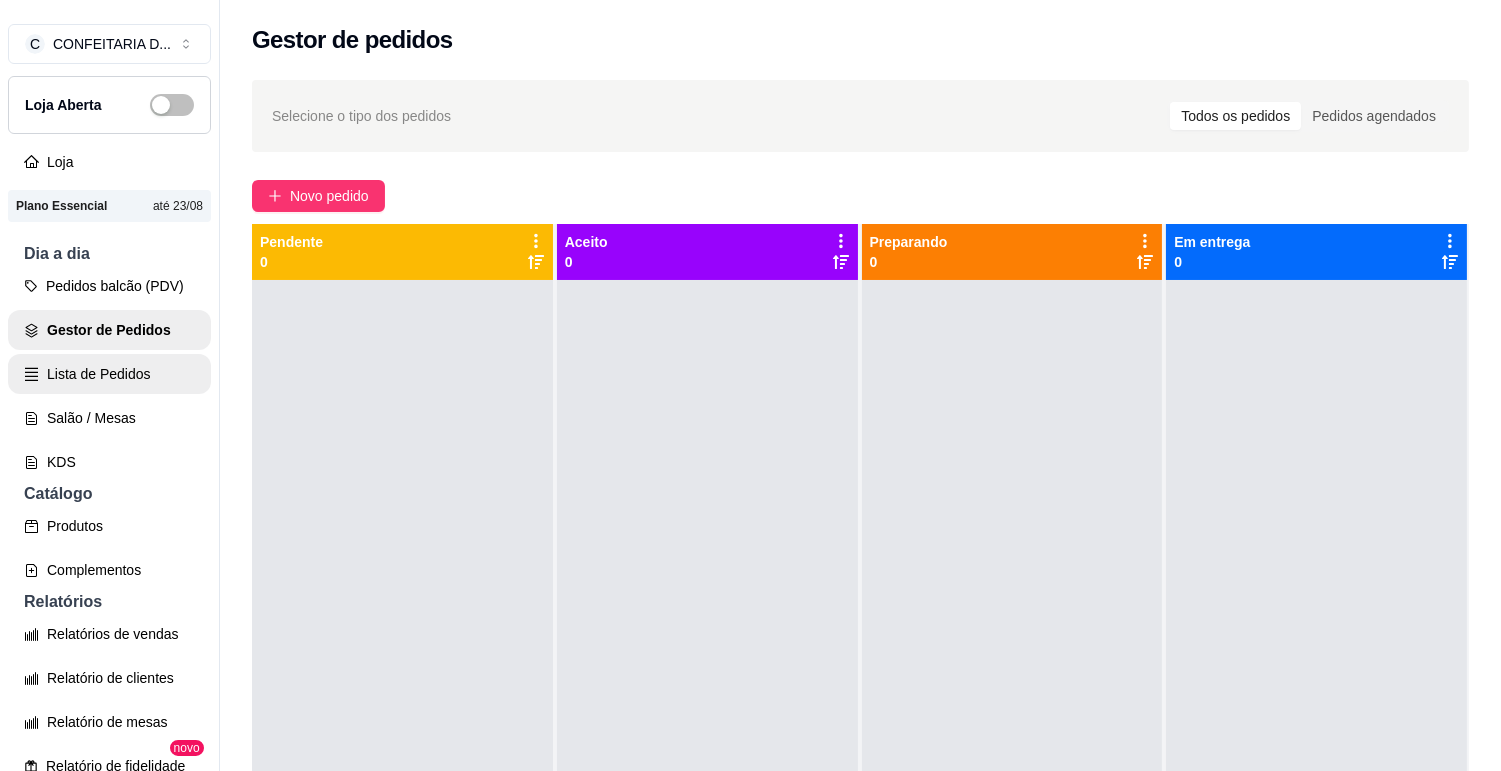 click on "Lista de Pedidos" at bounding box center [109, 374] 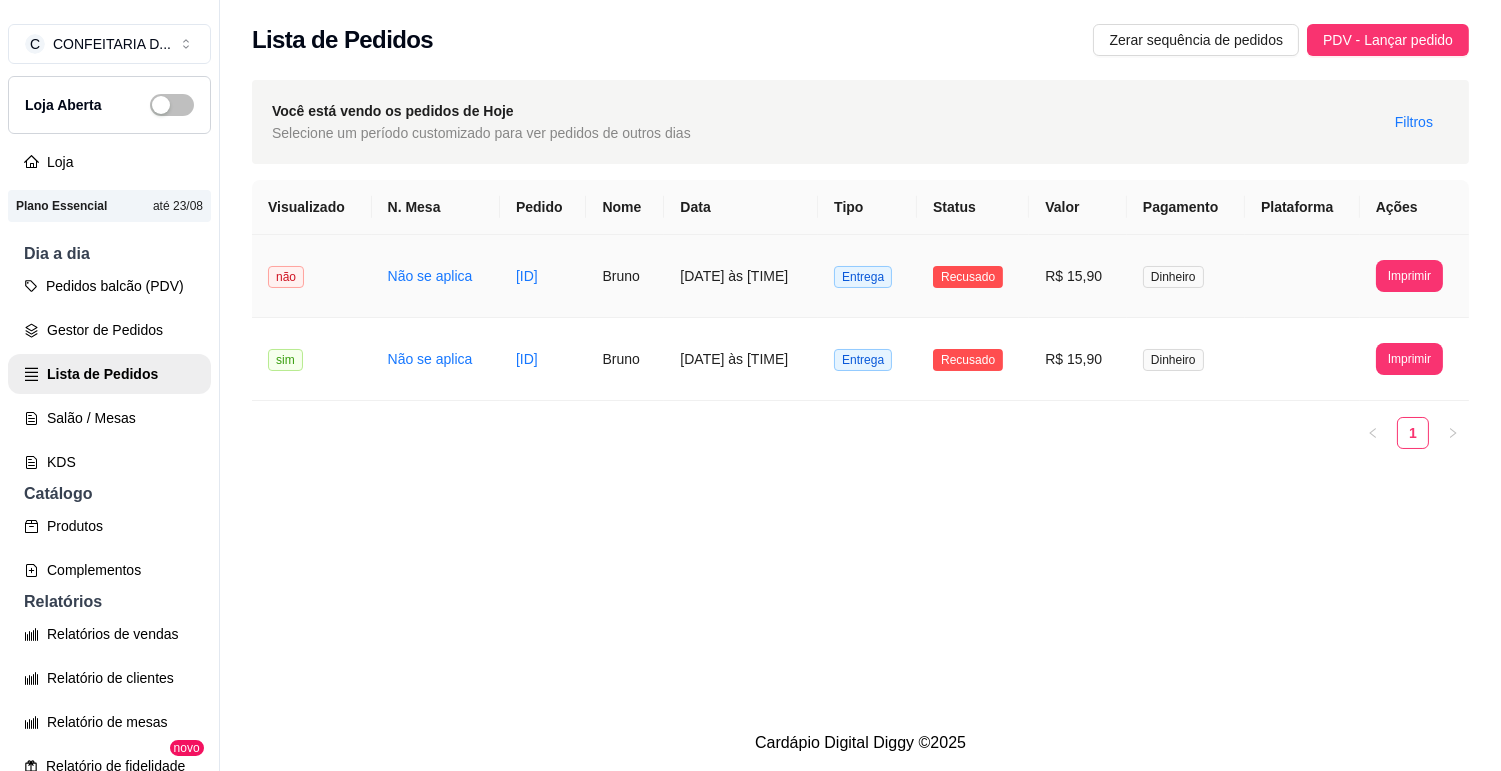 click on "Bruno" at bounding box center (625, 276) 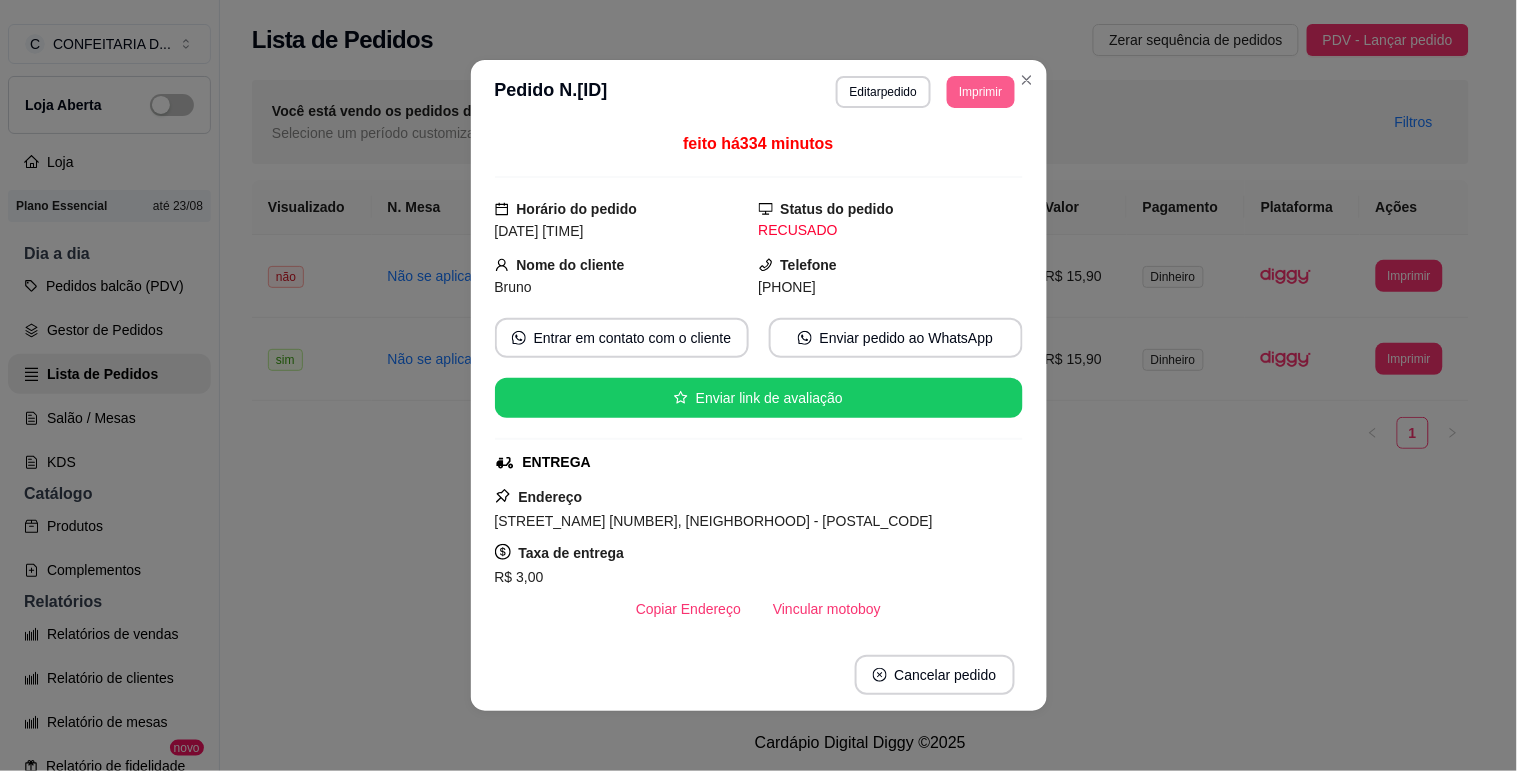 click on "Imprimir" at bounding box center [980, 92] 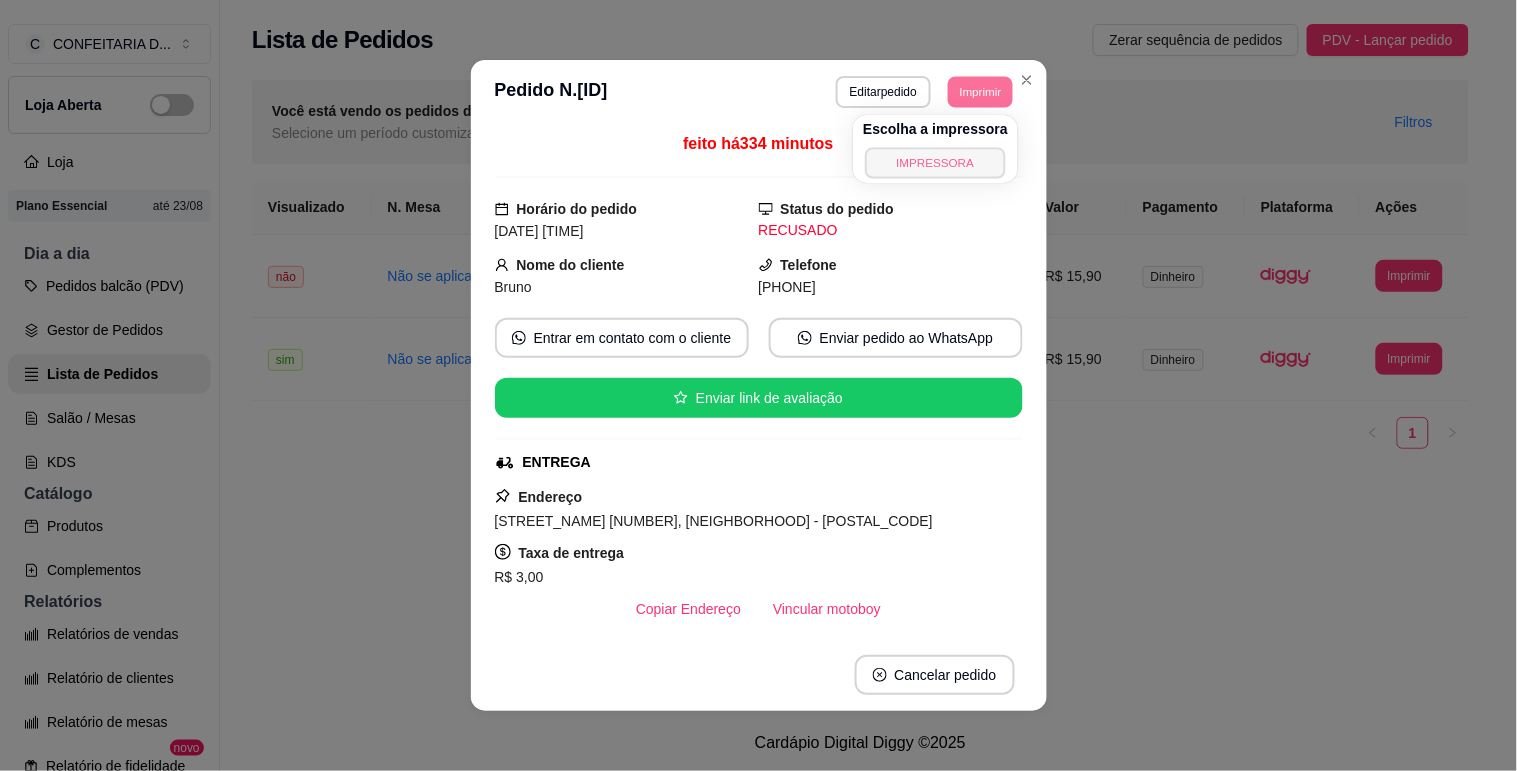 click on "IMPRESSORA" at bounding box center [935, 162] 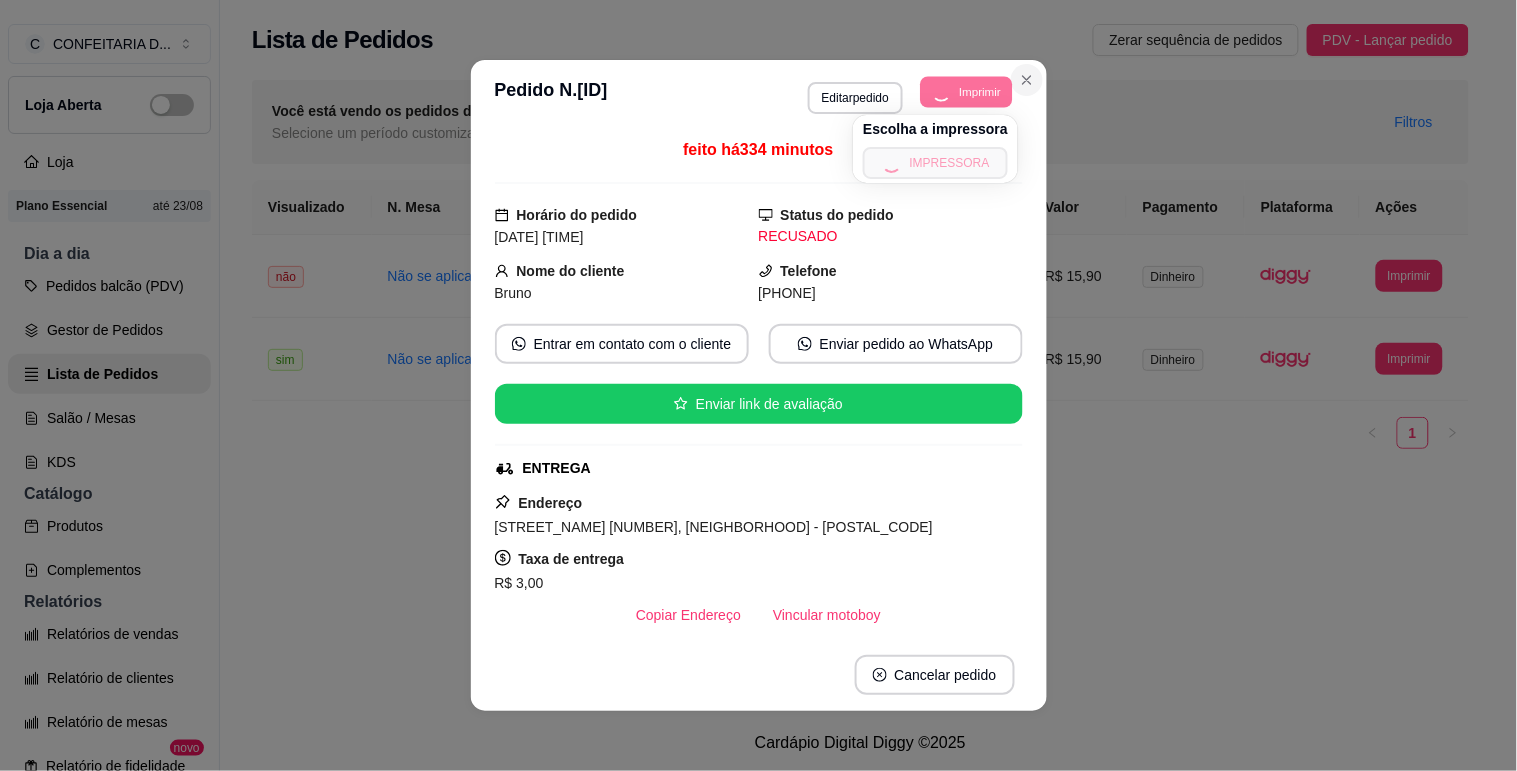 click 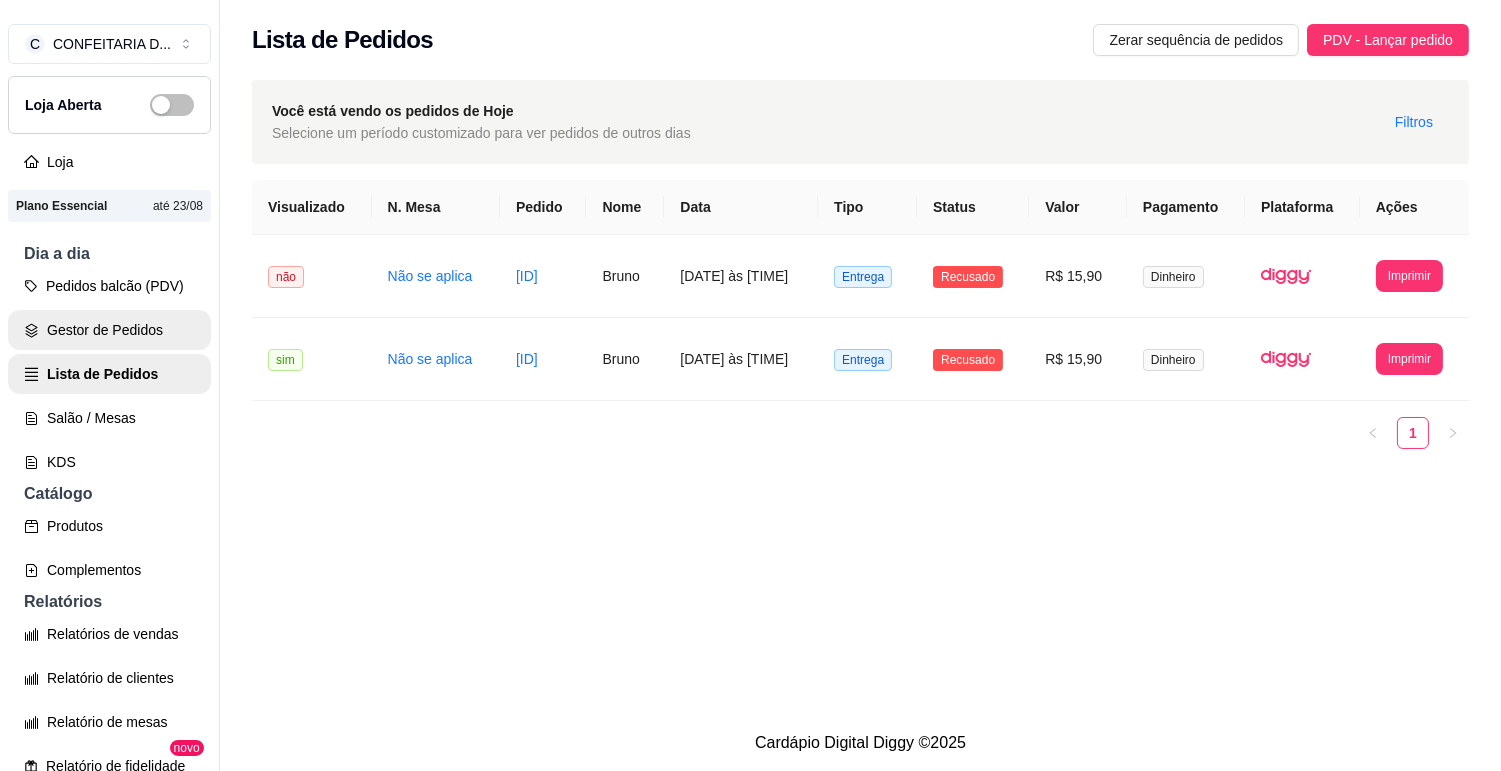 click on "Gestor de Pedidos" at bounding box center [109, 330] 